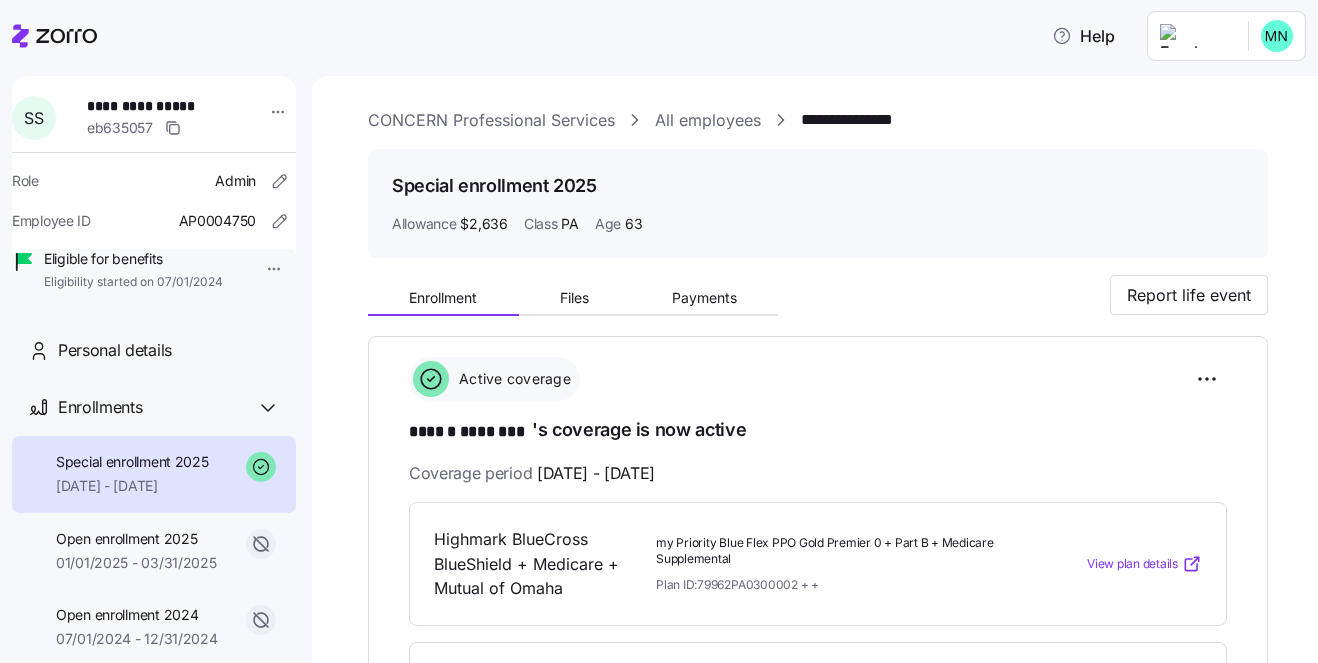 scroll, scrollTop: 0, scrollLeft: 0, axis: both 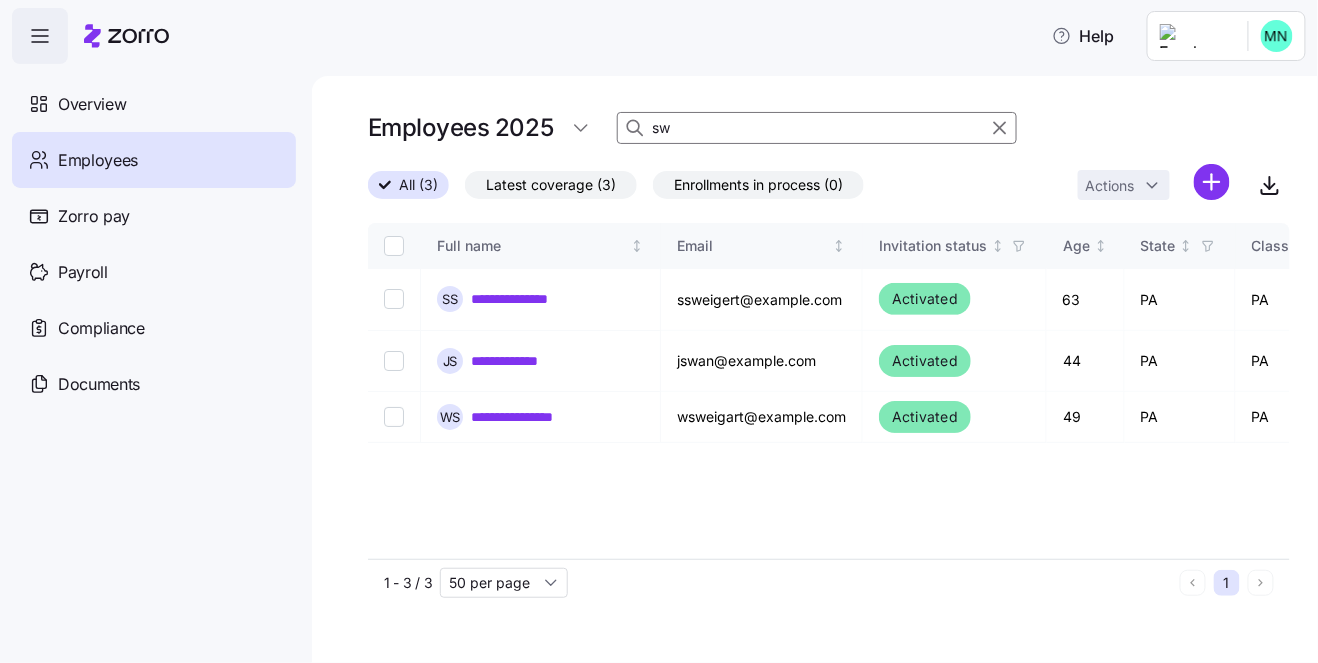 type on "s" 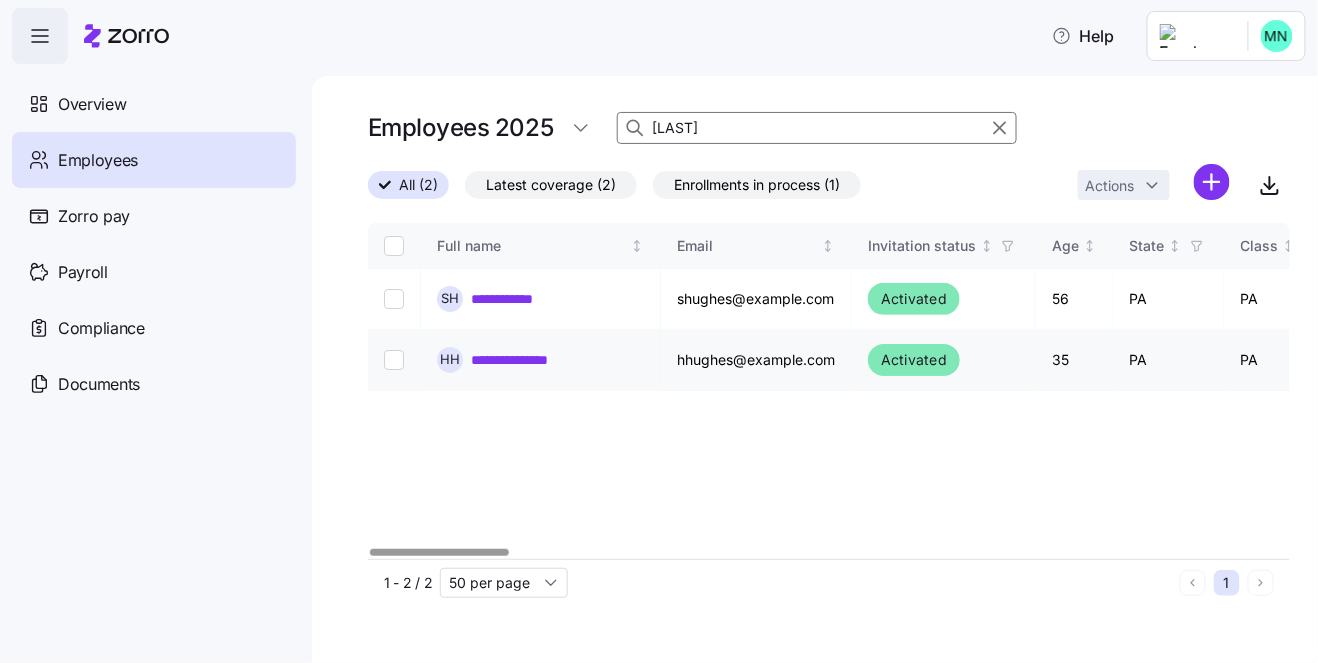 type on "[LAST]" 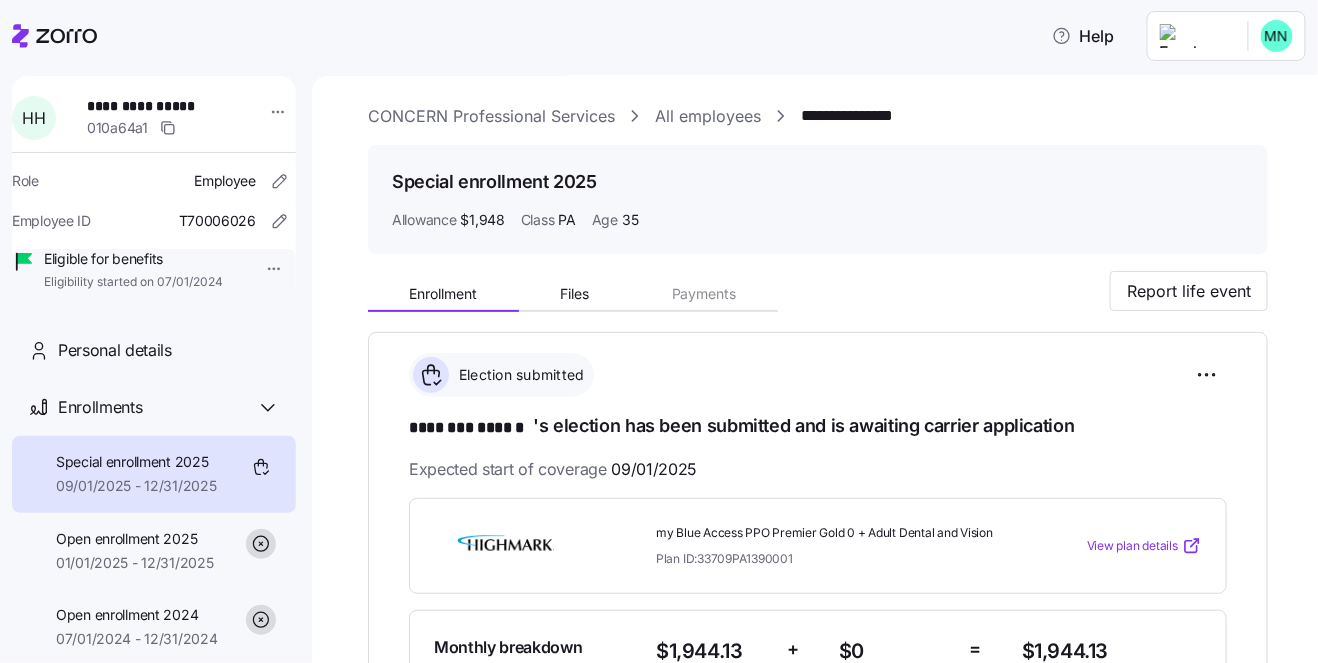 scroll, scrollTop: 0, scrollLeft: 0, axis: both 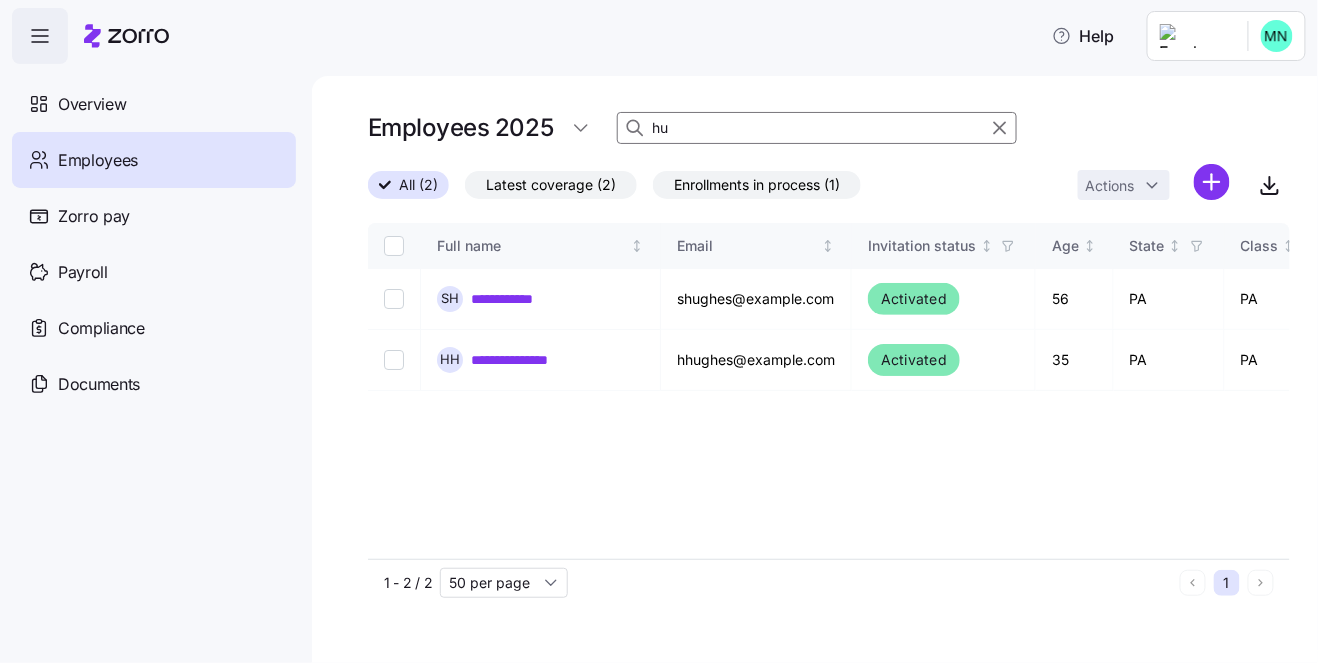 type on "h" 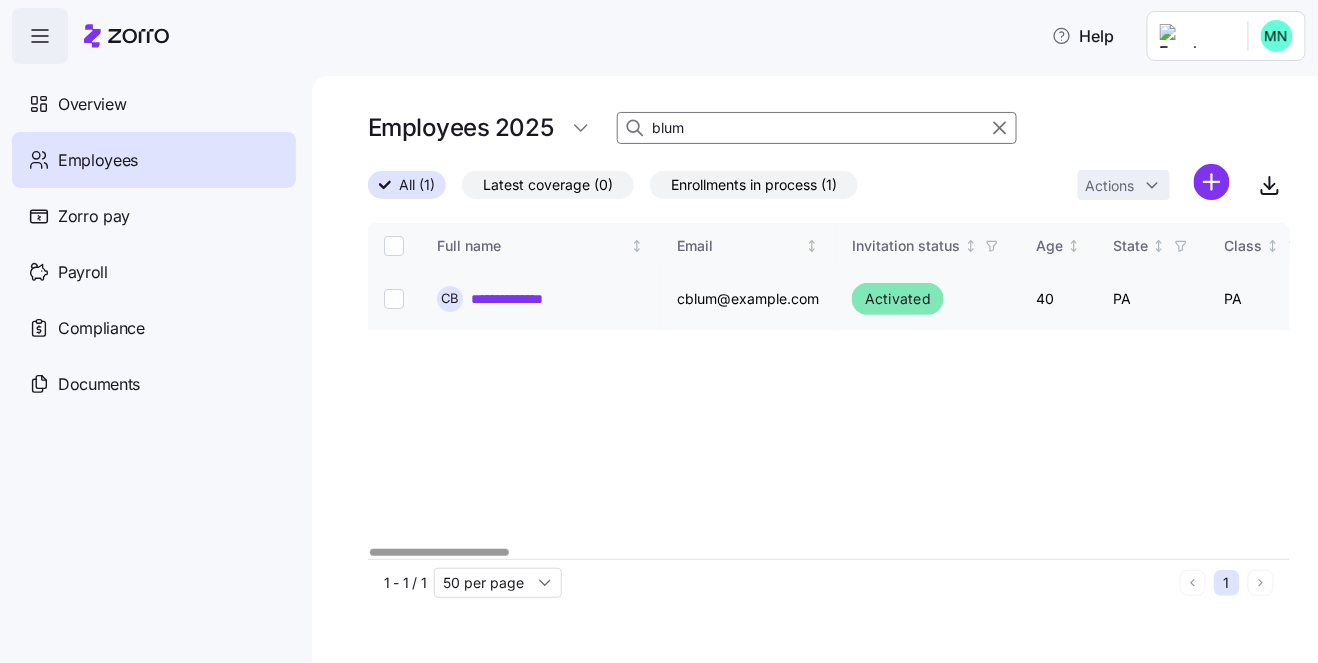 type on "blum" 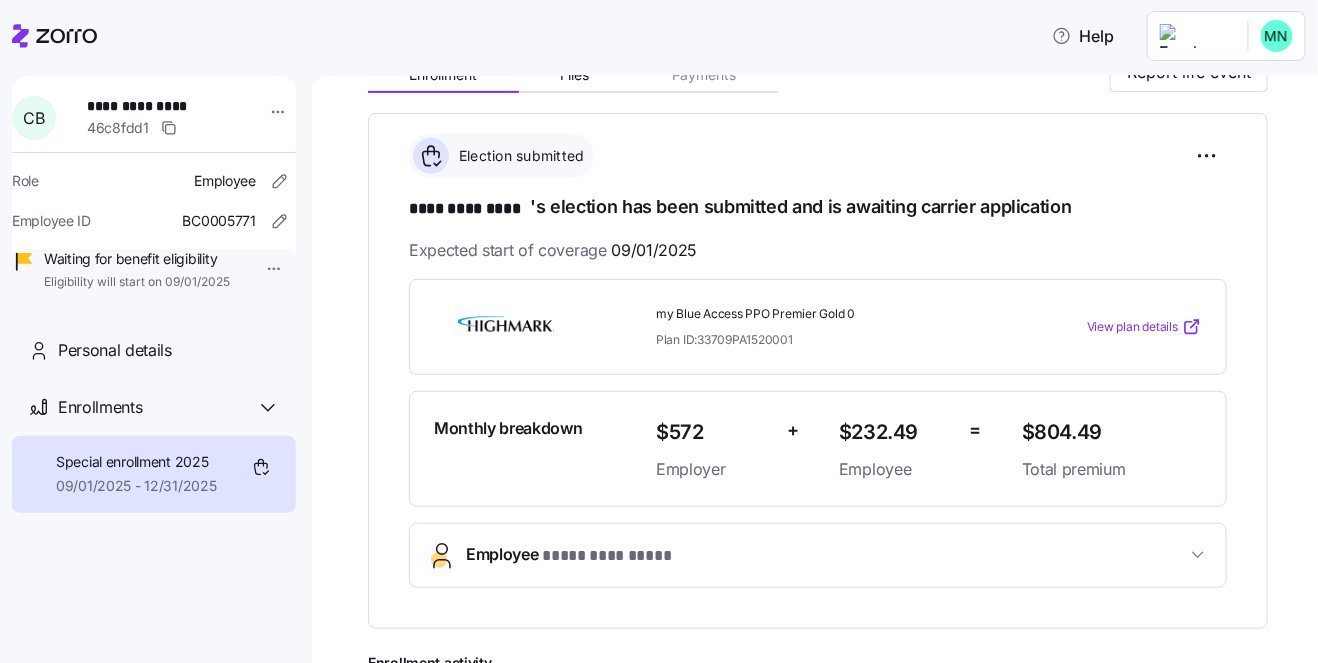 scroll, scrollTop: 206, scrollLeft: 0, axis: vertical 